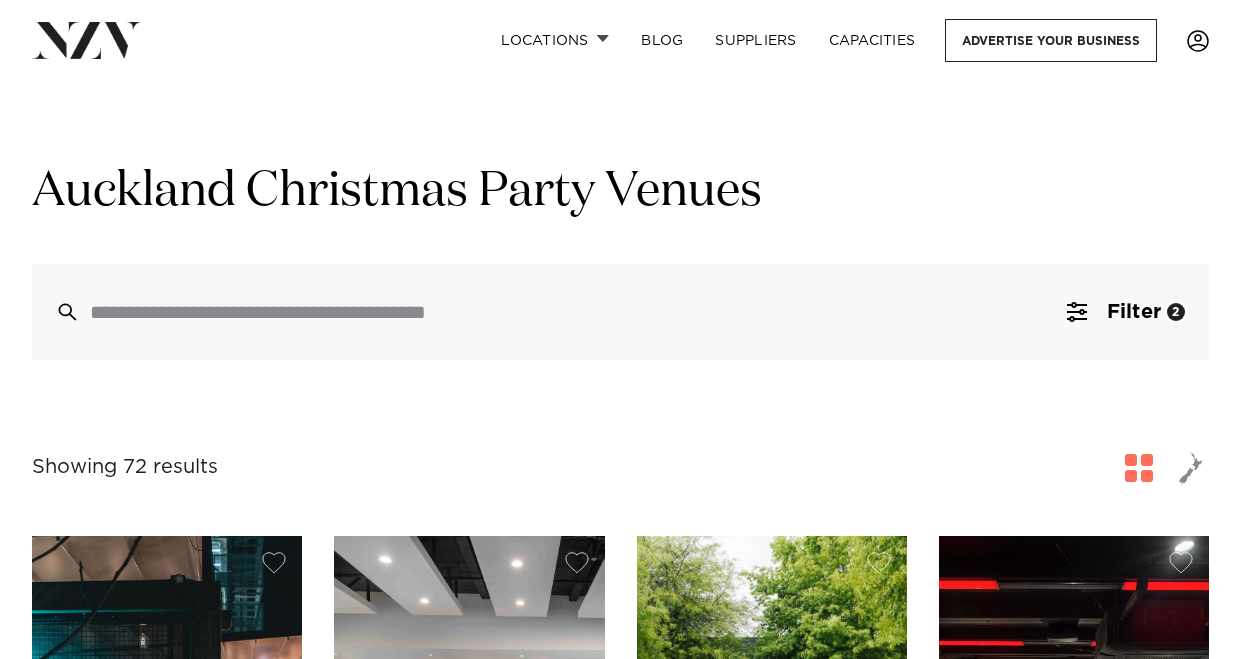 scroll, scrollTop: 419, scrollLeft: 0, axis: vertical 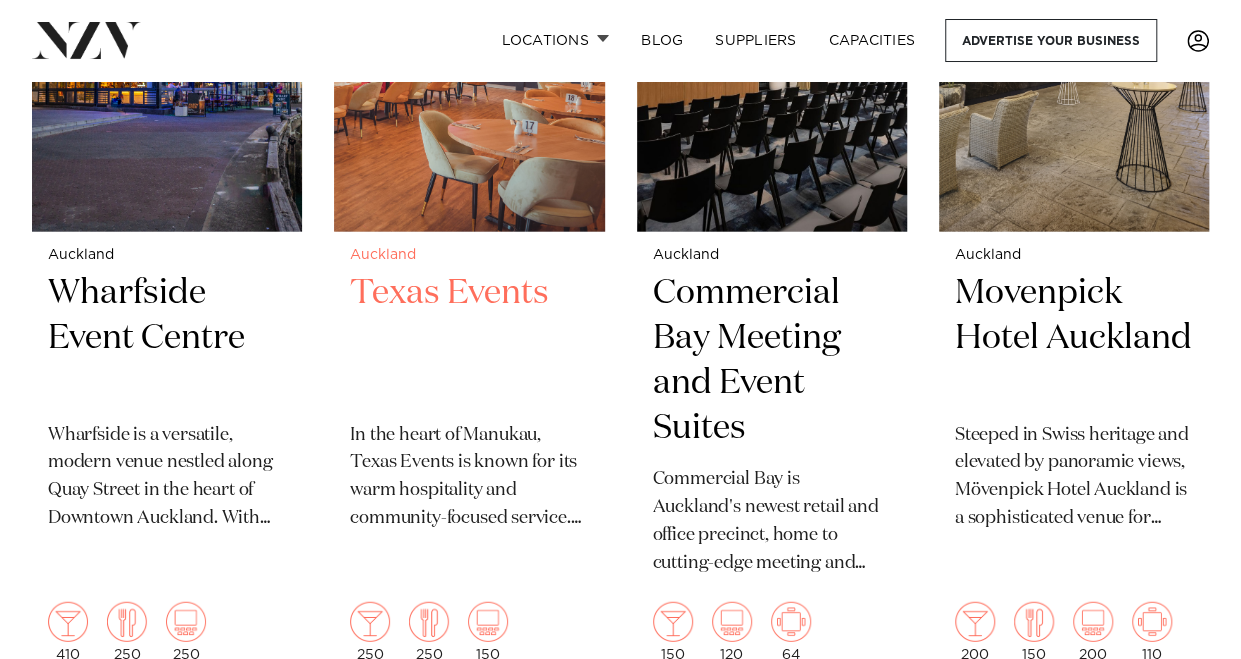 click on "Texas Events" at bounding box center (469, 338) 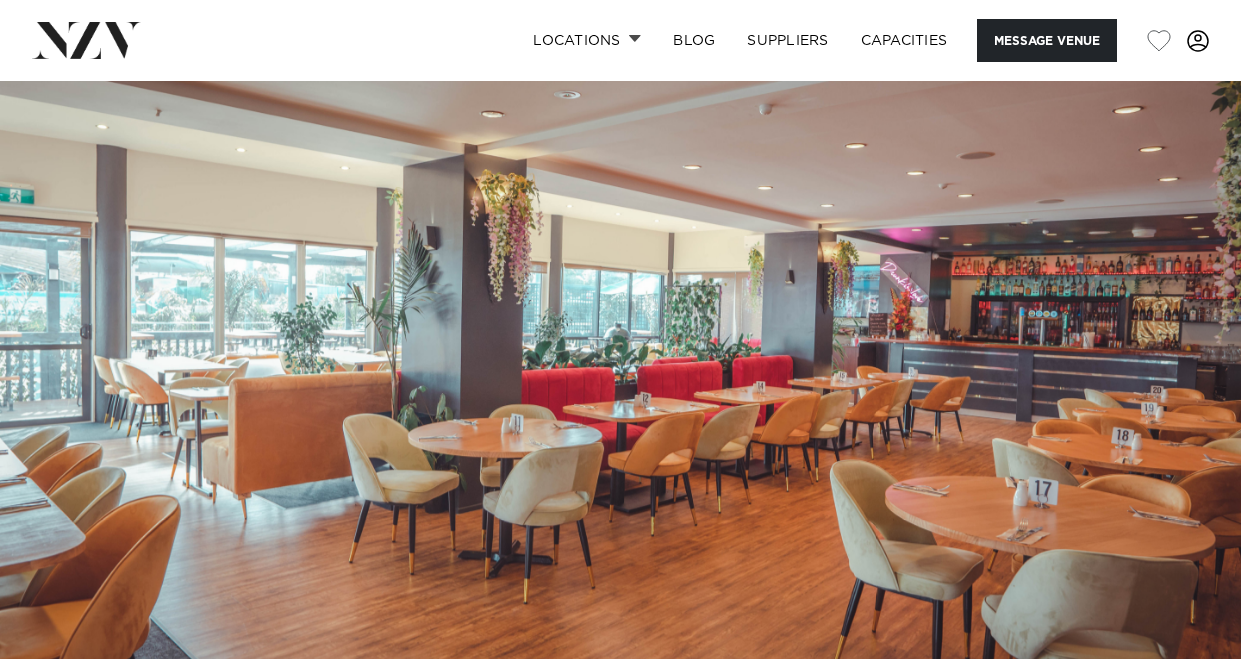 scroll, scrollTop: 0, scrollLeft: 0, axis: both 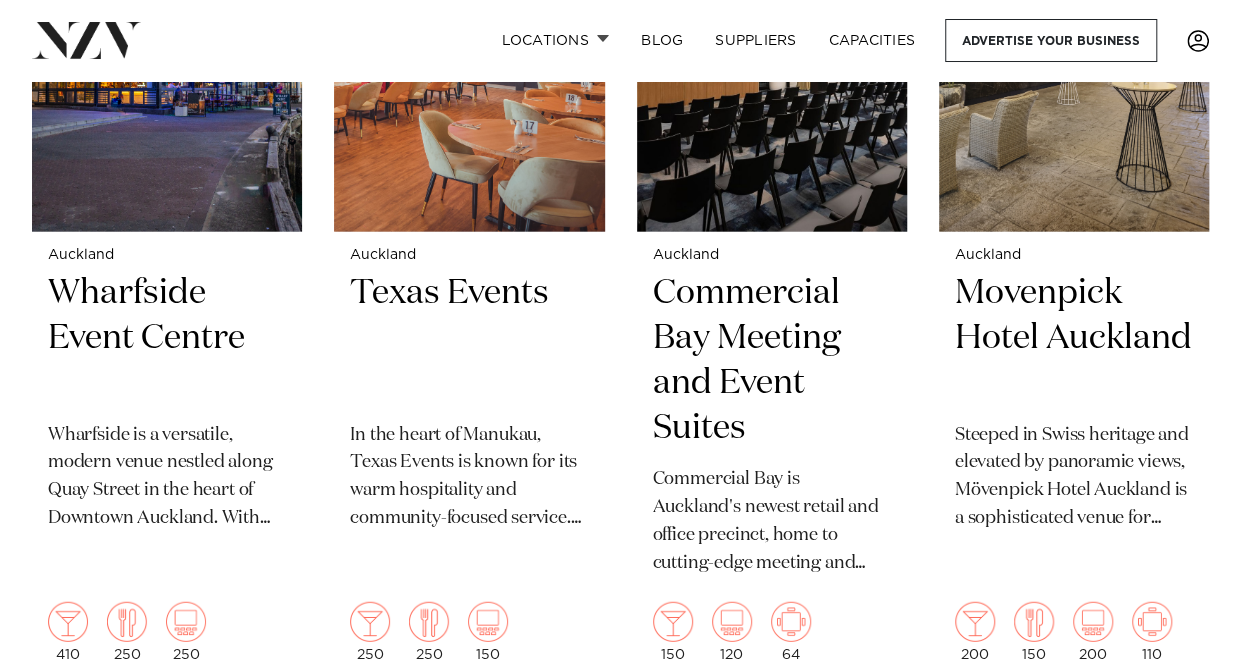 click on "[CITY]
[BRAND]
A welcoming bar, eatery & micro brewery with two bars, open plan spaces, and a huge all-weather landscaped outdoor bar & dining area. Just 10 mins from the CBD in the heart of Takapuna.
600
200
120
200
[CITY]
[BRAND]" at bounding box center [620, 3479] 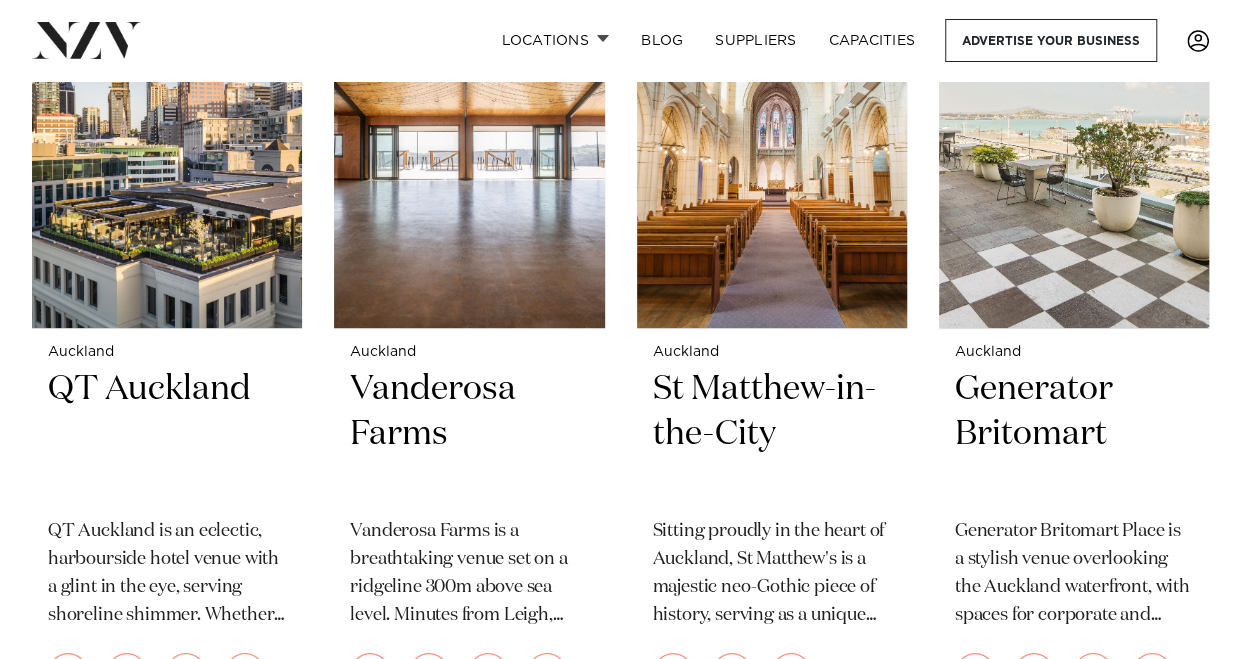 scroll, scrollTop: 3799, scrollLeft: 0, axis: vertical 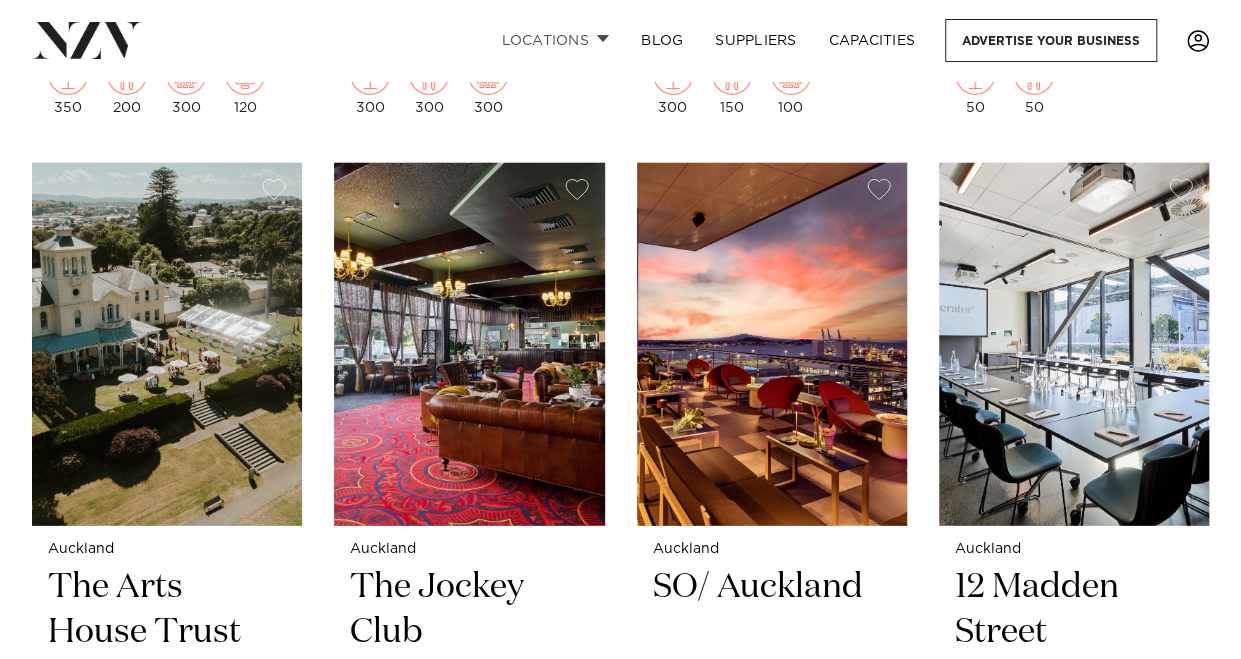 click on "Locations" at bounding box center [555, 40] 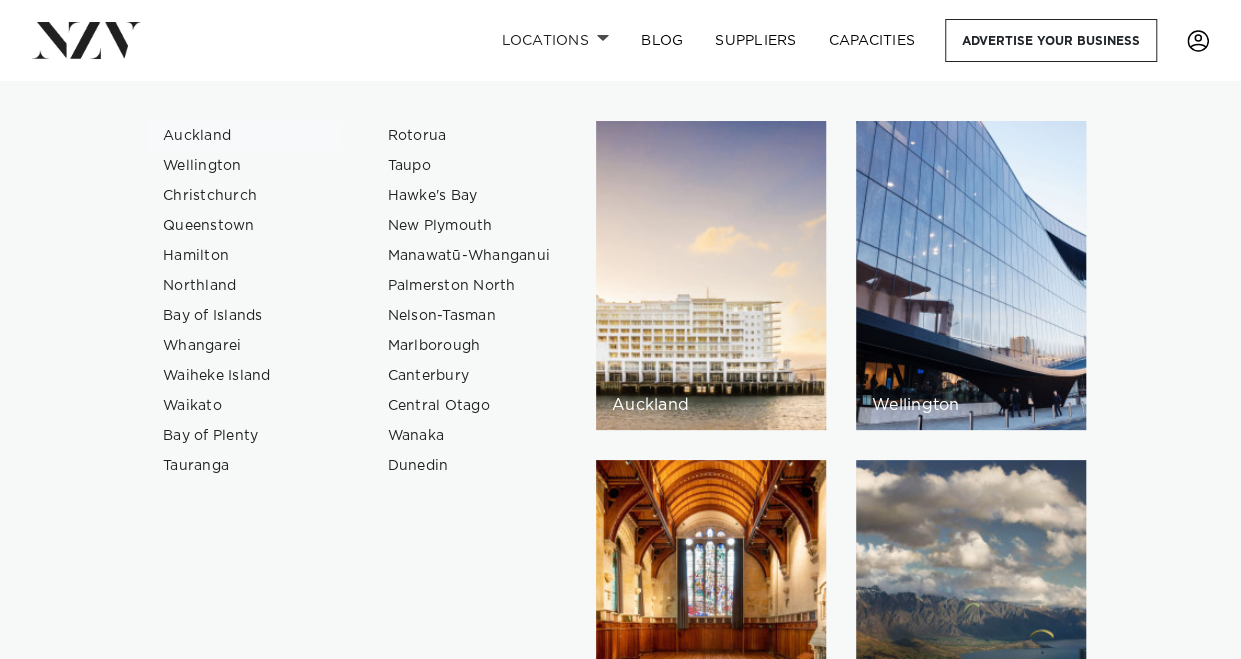 click on "Auckland" at bounding box center [244, 136] 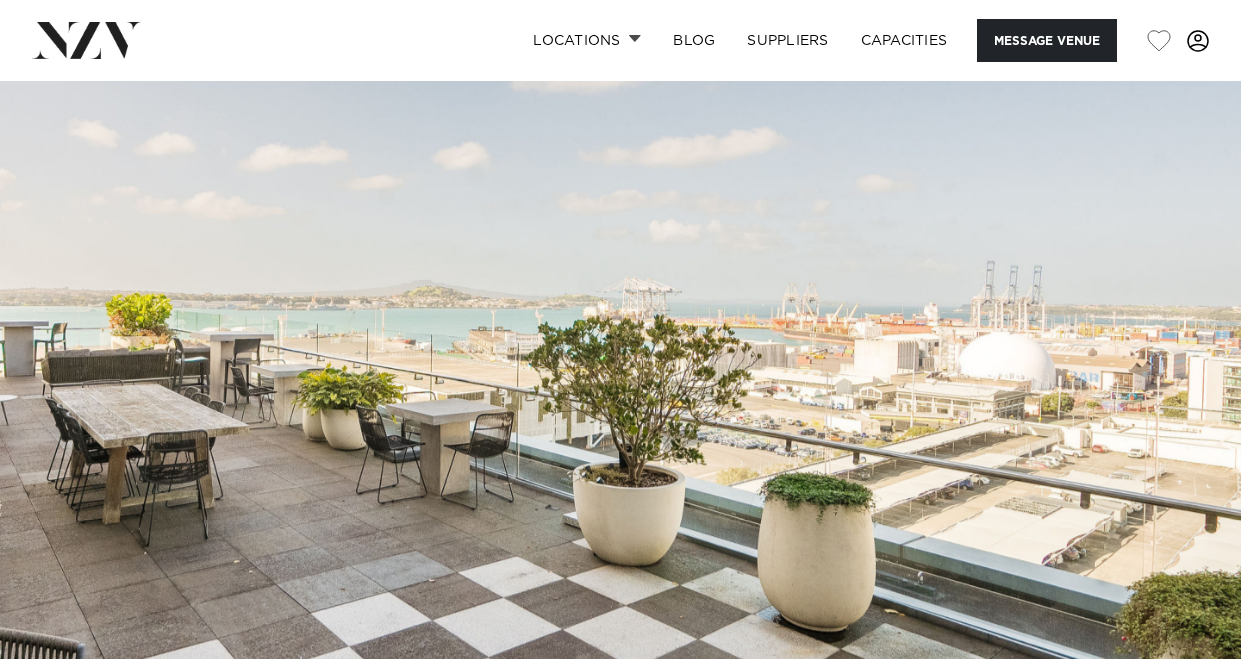scroll, scrollTop: 0, scrollLeft: 0, axis: both 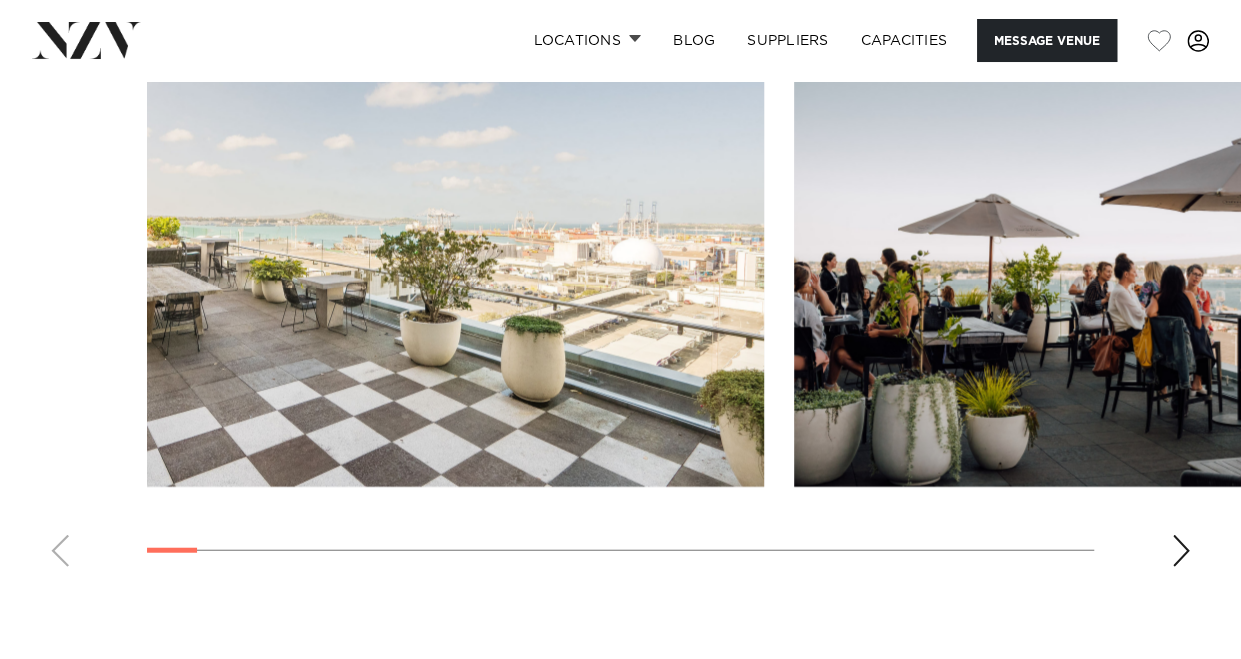 click at bounding box center [1181, 551] 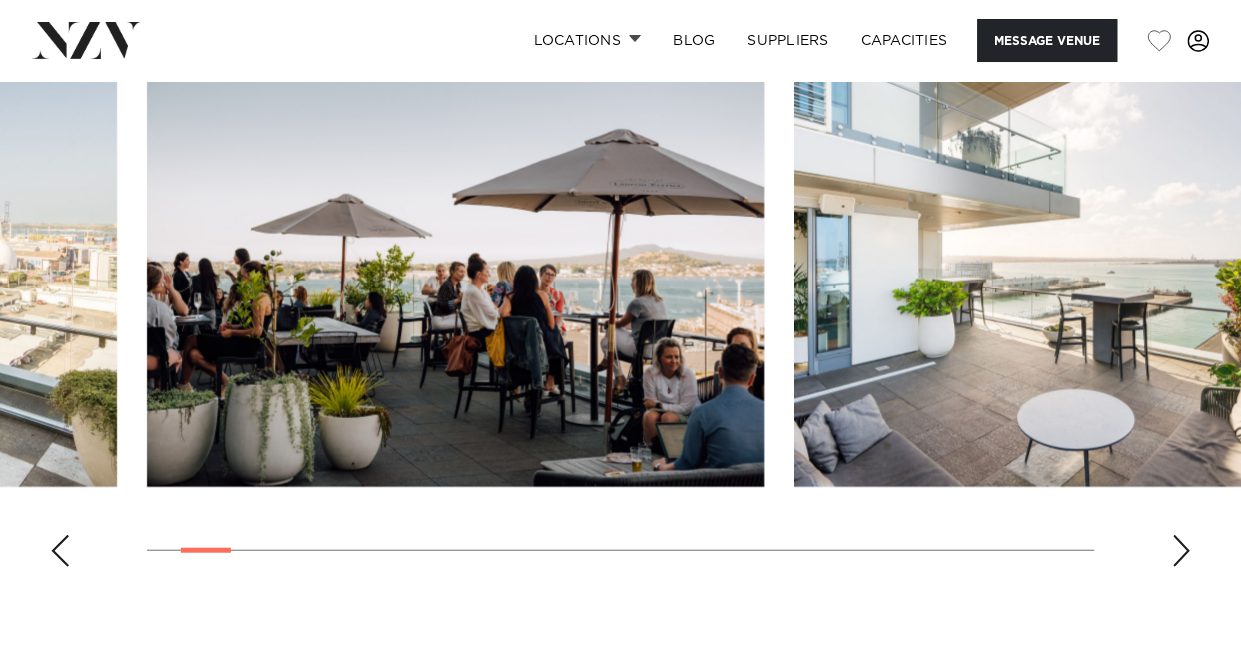 click at bounding box center (1181, 551) 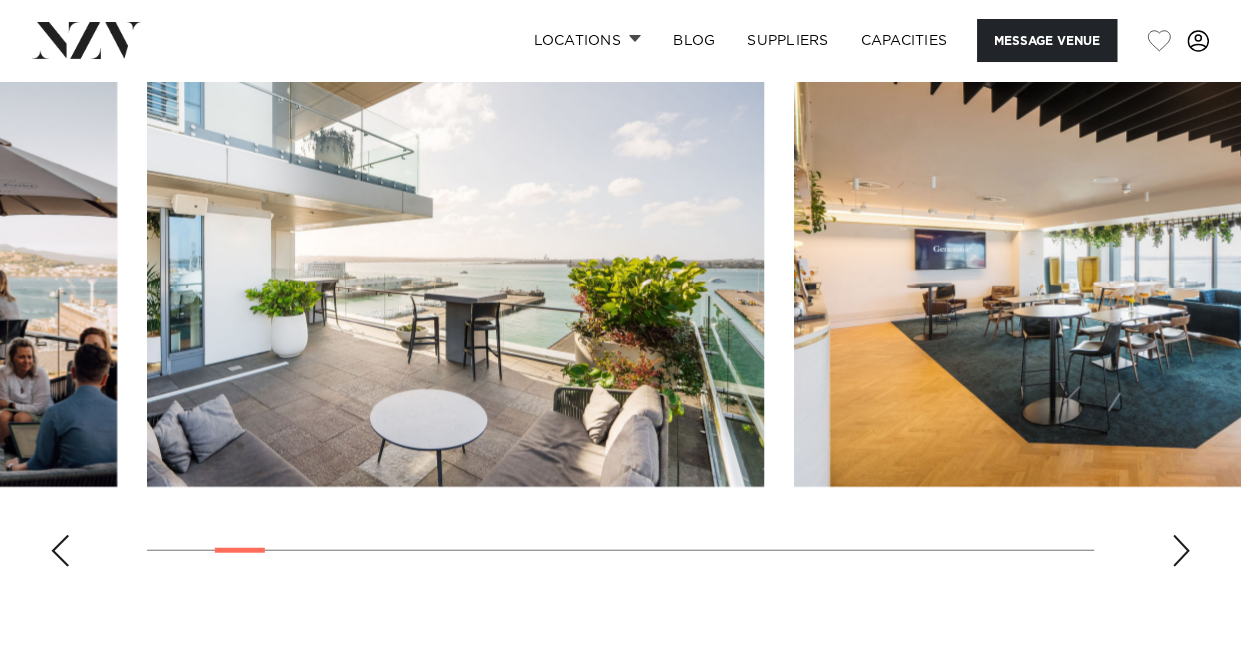 click at bounding box center [1181, 551] 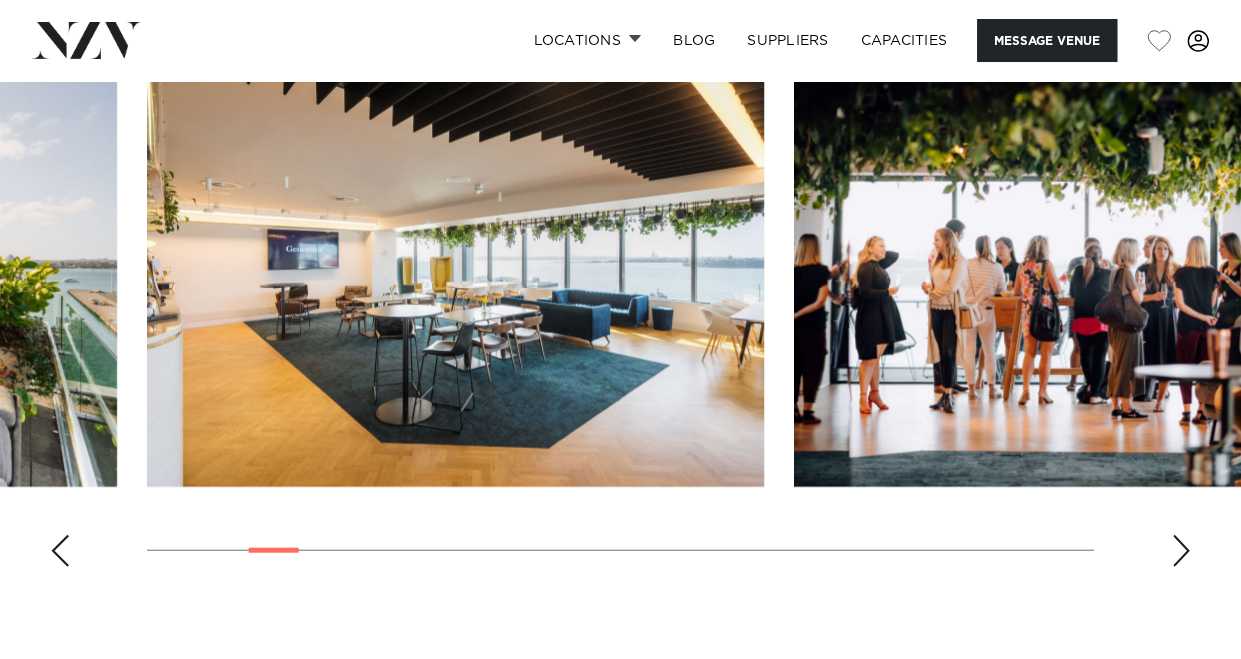 click at bounding box center (1181, 551) 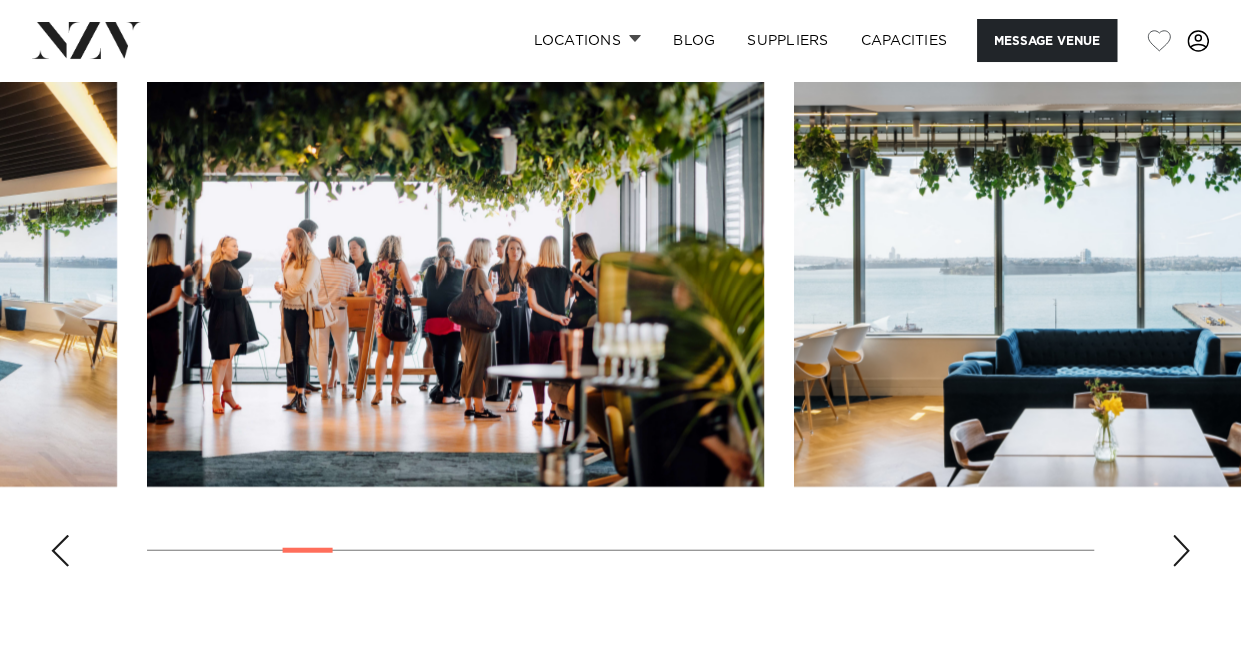click at bounding box center (1181, 551) 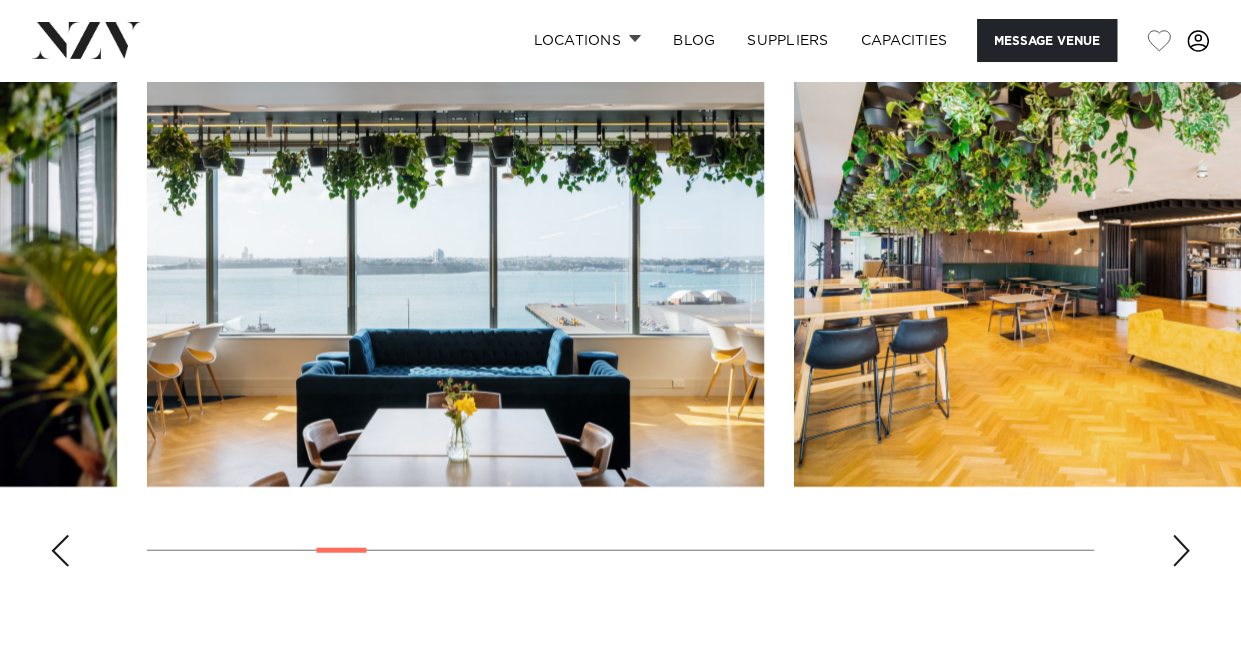 click at bounding box center (1181, 551) 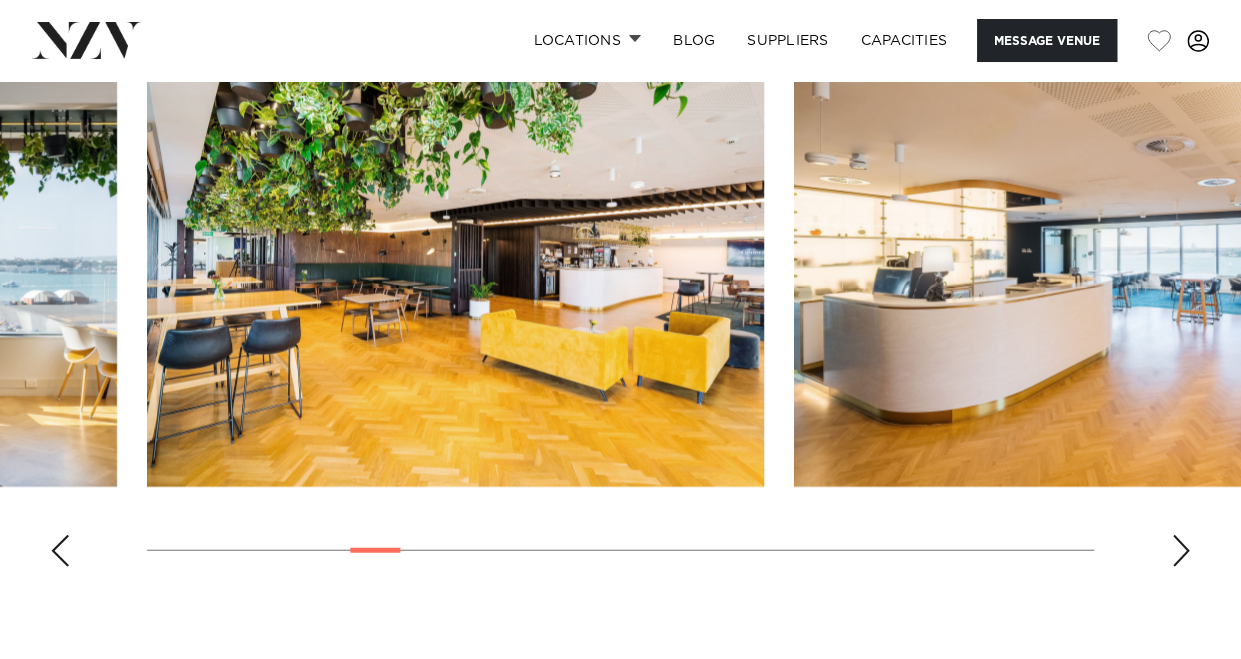 click at bounding box center (1181, 551) 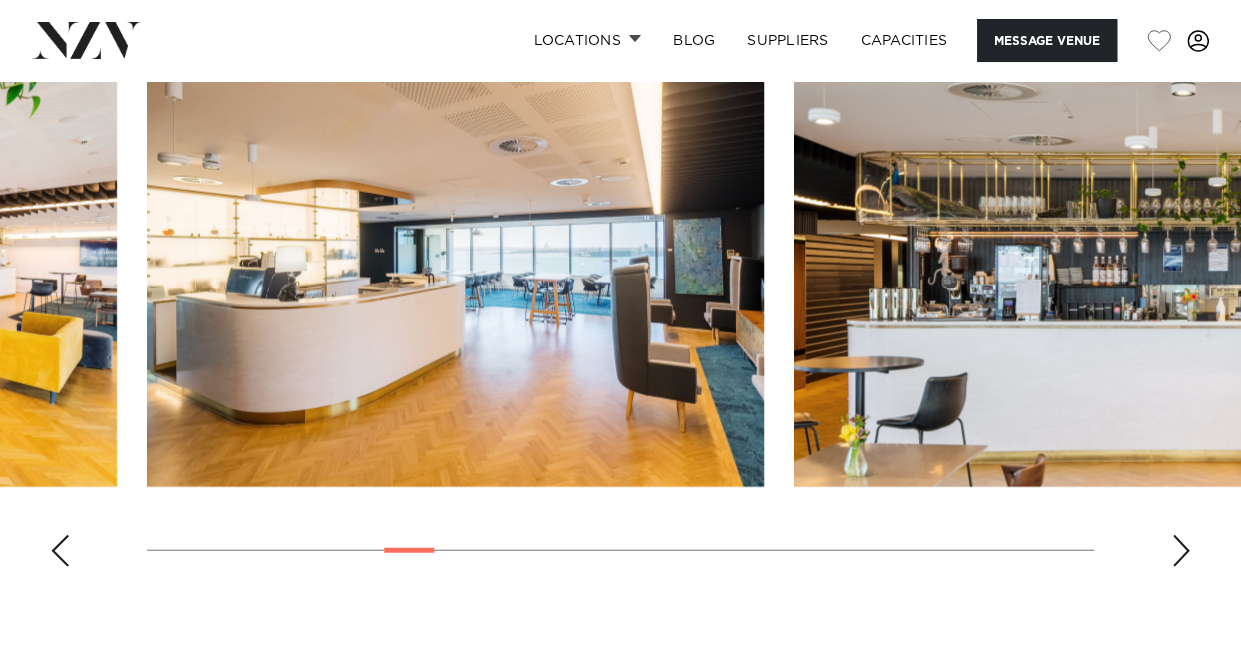 click at bounding box center (1181, 551) 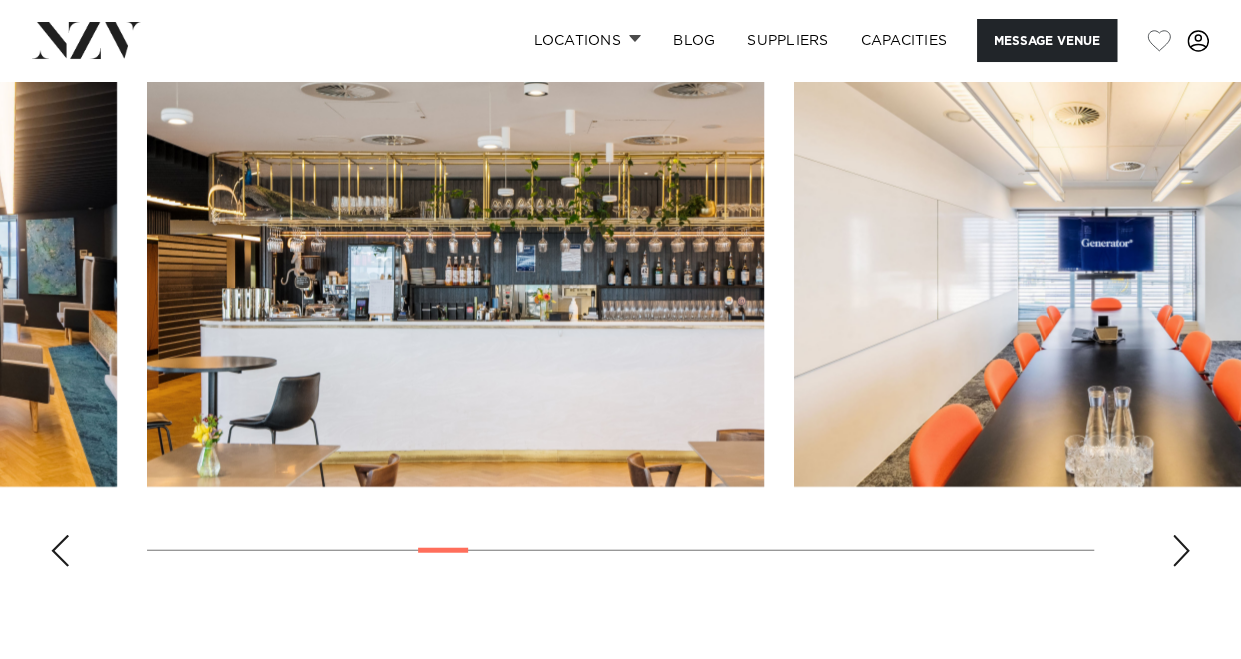 click at bounding box center [1181, 551] 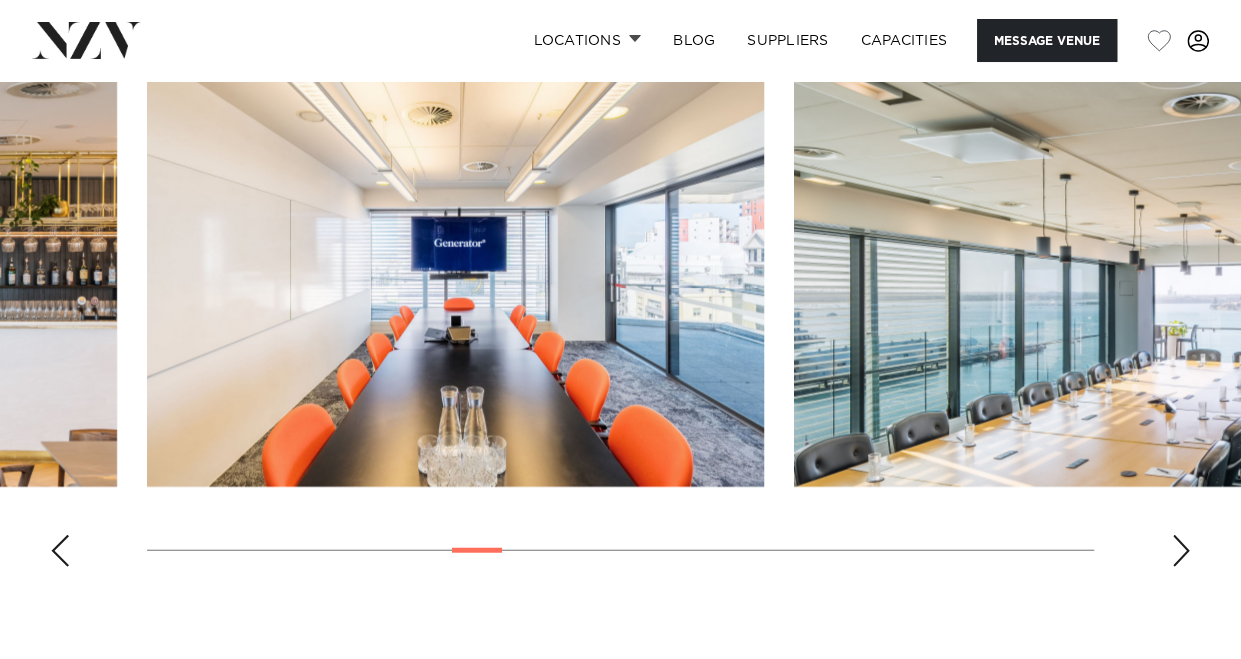 click at bounding box center (1181, 551) 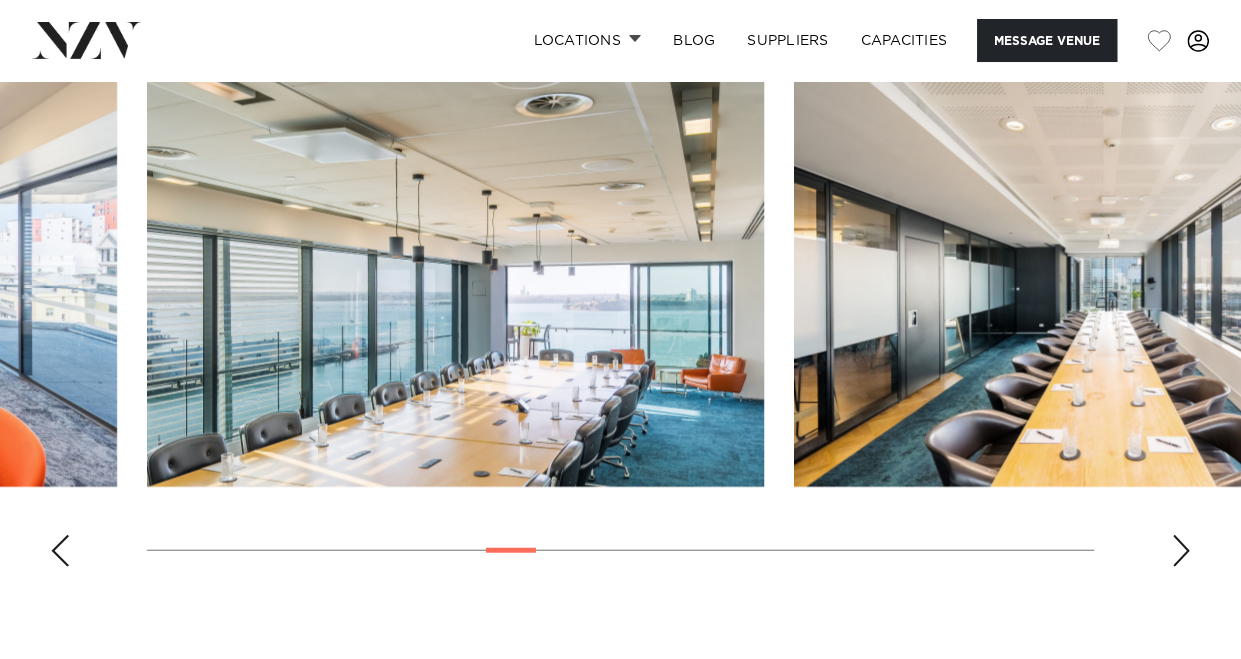 click at bounding box center [1181, 551] 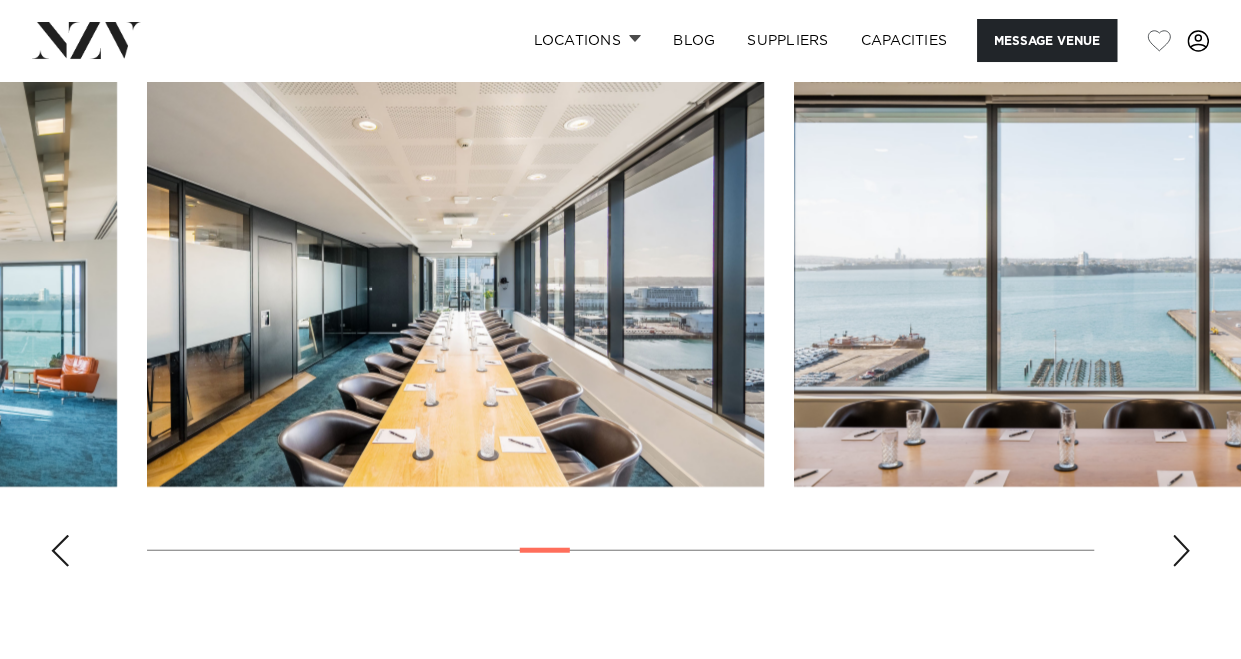 click at bounding box center [1181, 551] 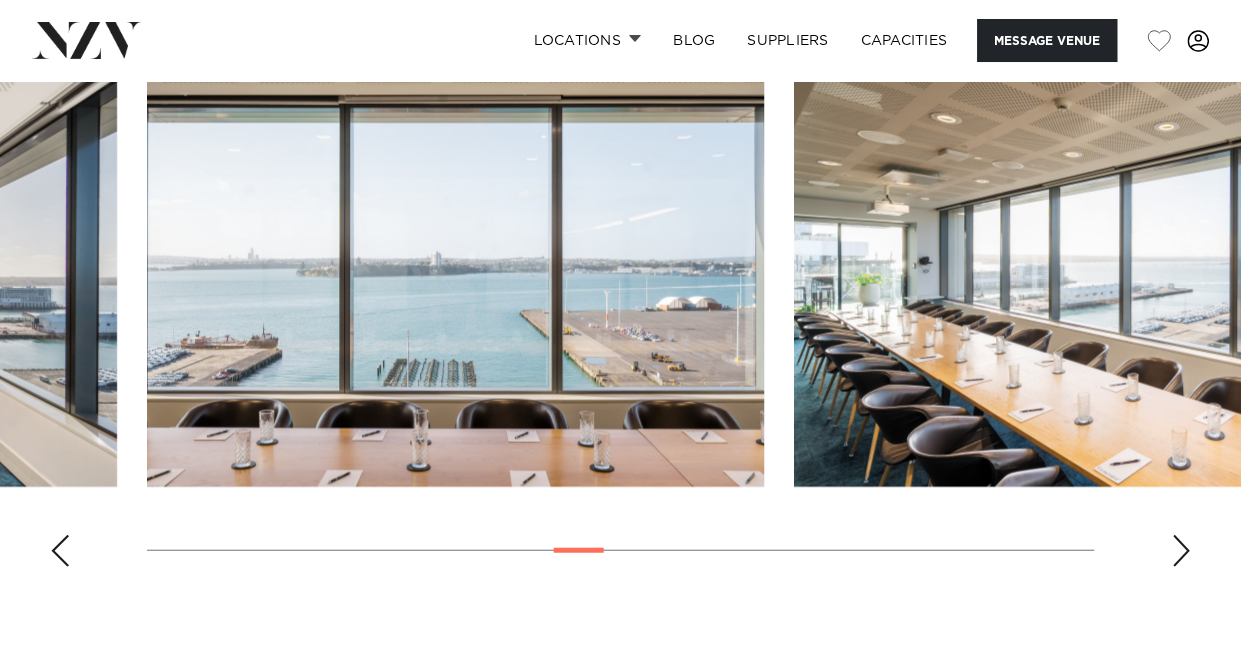 click at bounding box center [1181, 551] 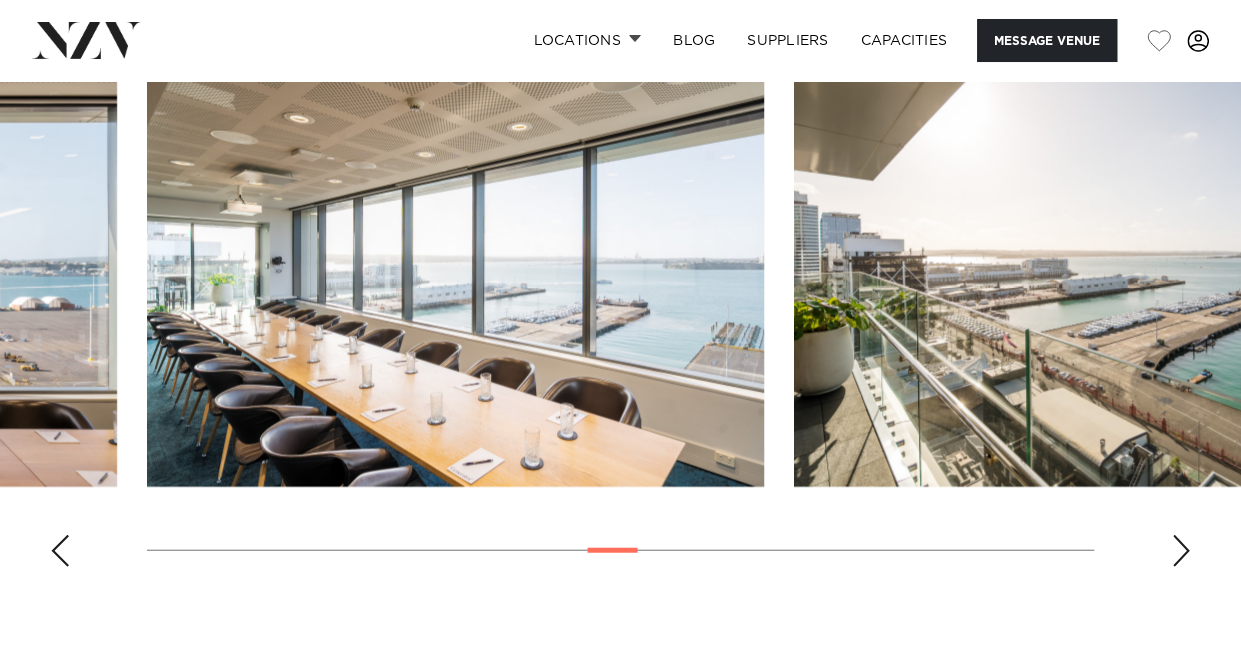 click at bounding box center [1181, 551] 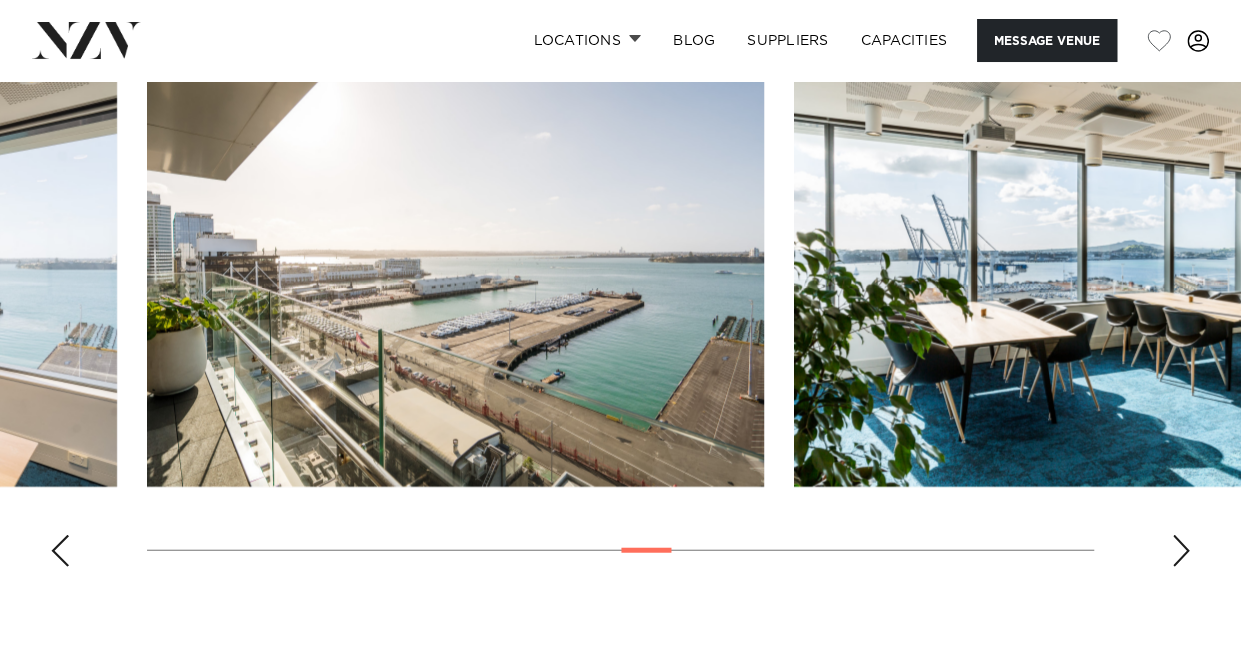 click at bounding box center (1181, 551) 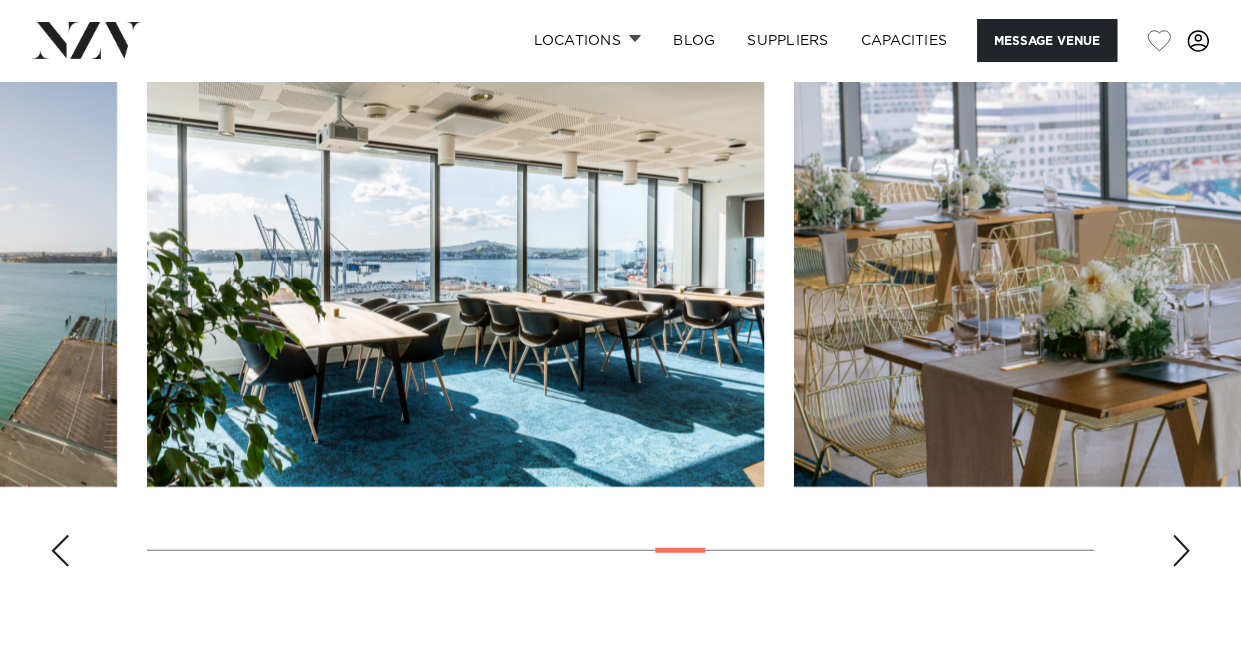 click at bounding box center [1181, 551] 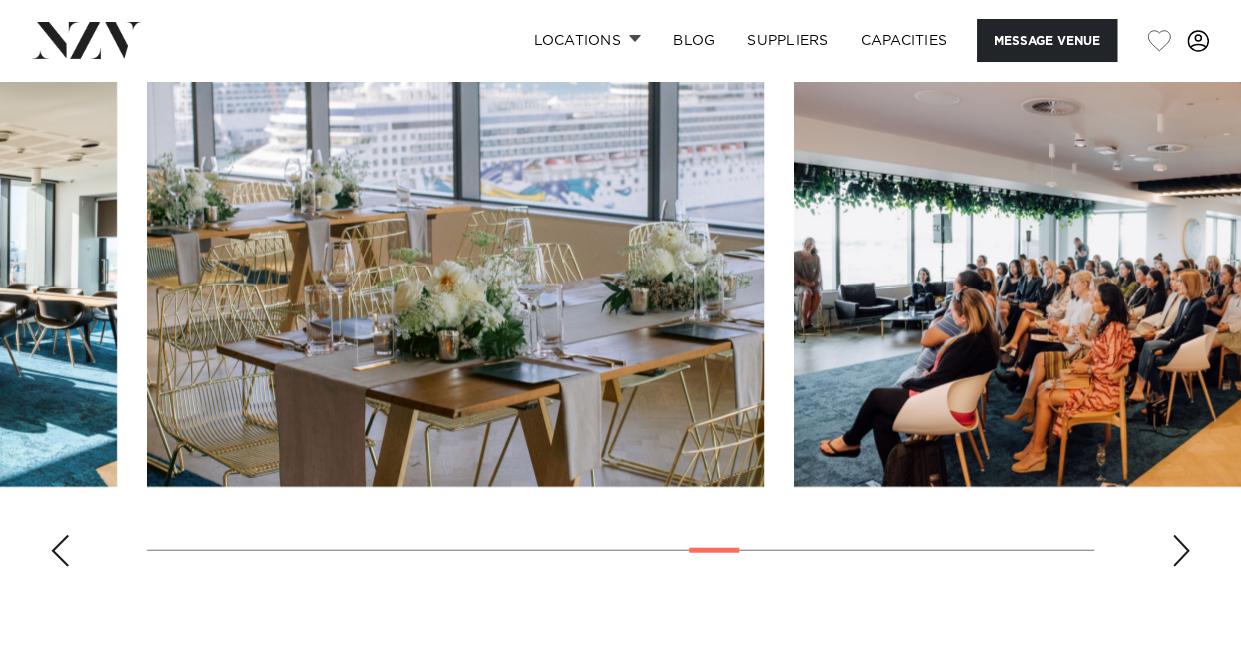 click at bounding box center (1181, 551) 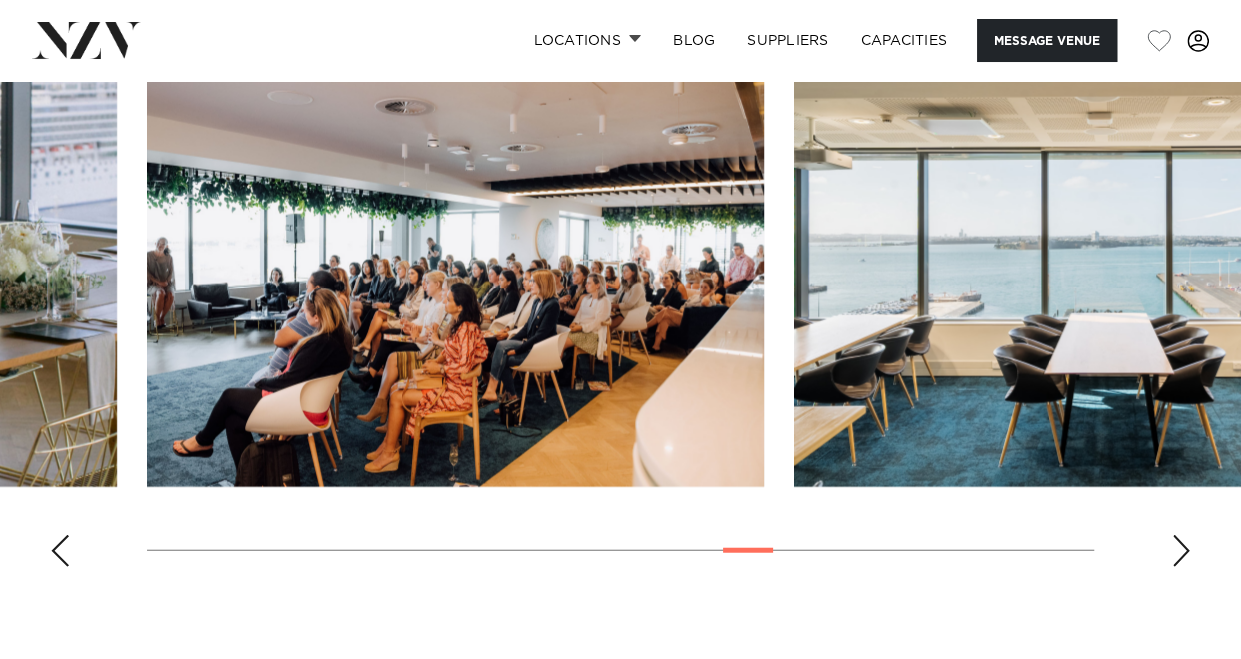 click at bounding box center [1181, 551] 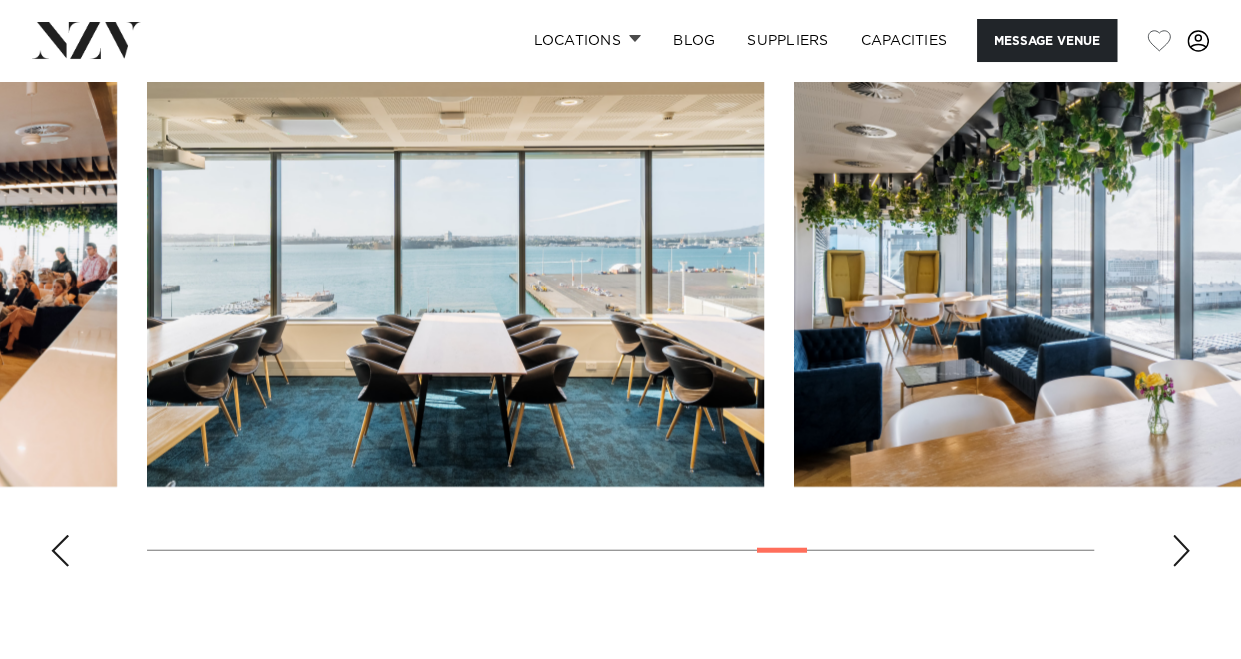 click at bounding box center (1181, 551) 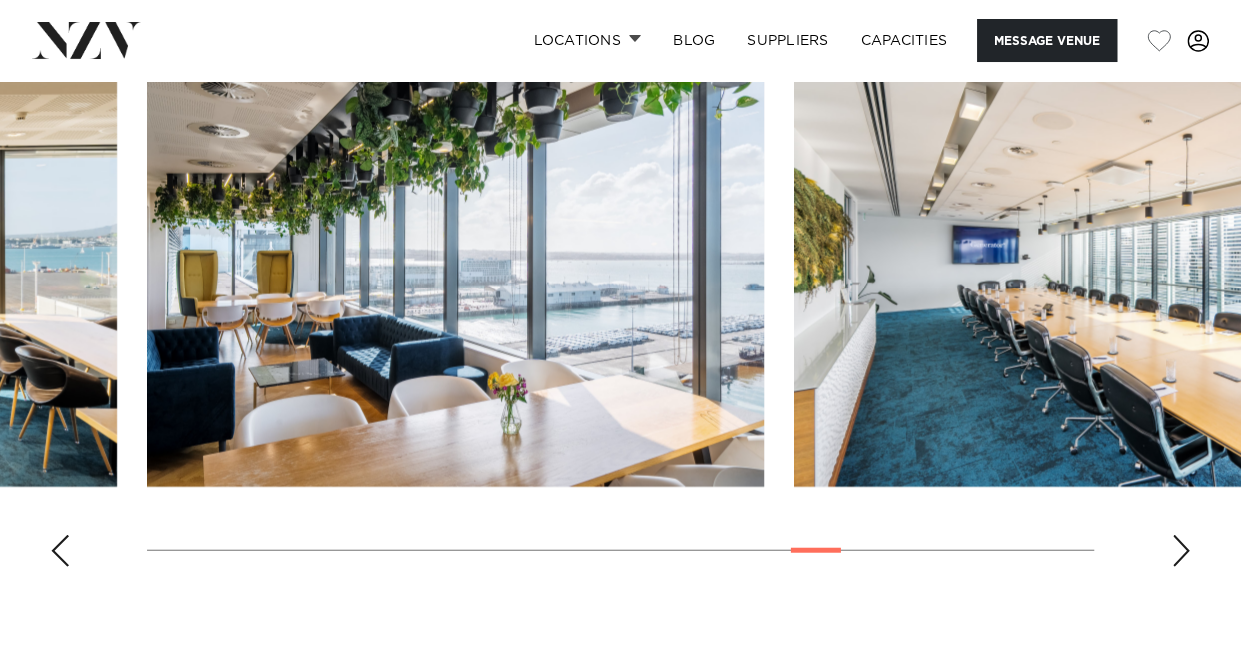 click at bounding box center [1181, 551] 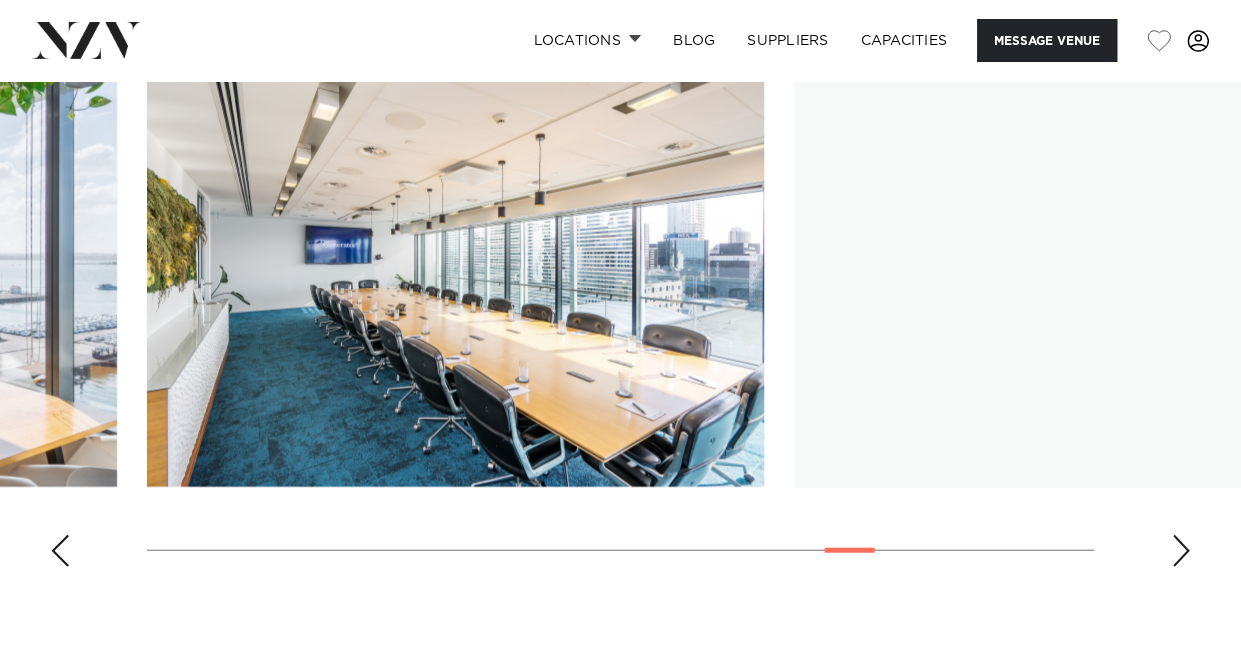 click at bounding box center (1181, 551) 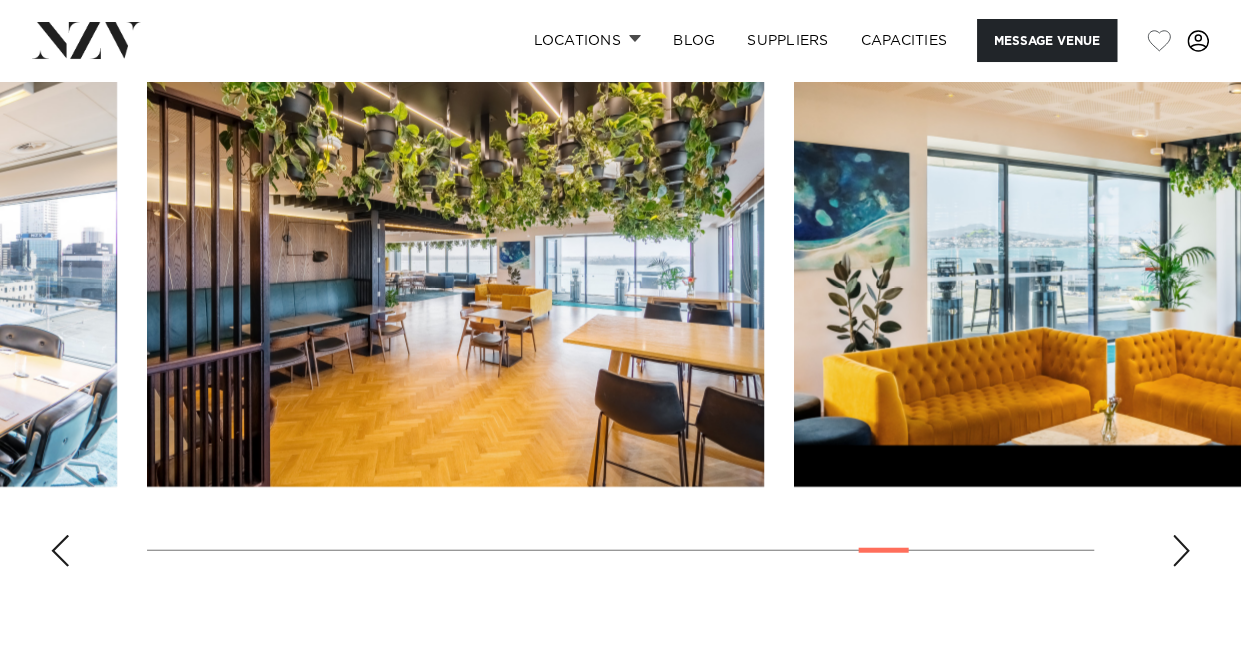 click at bounding box center [1181, 551] 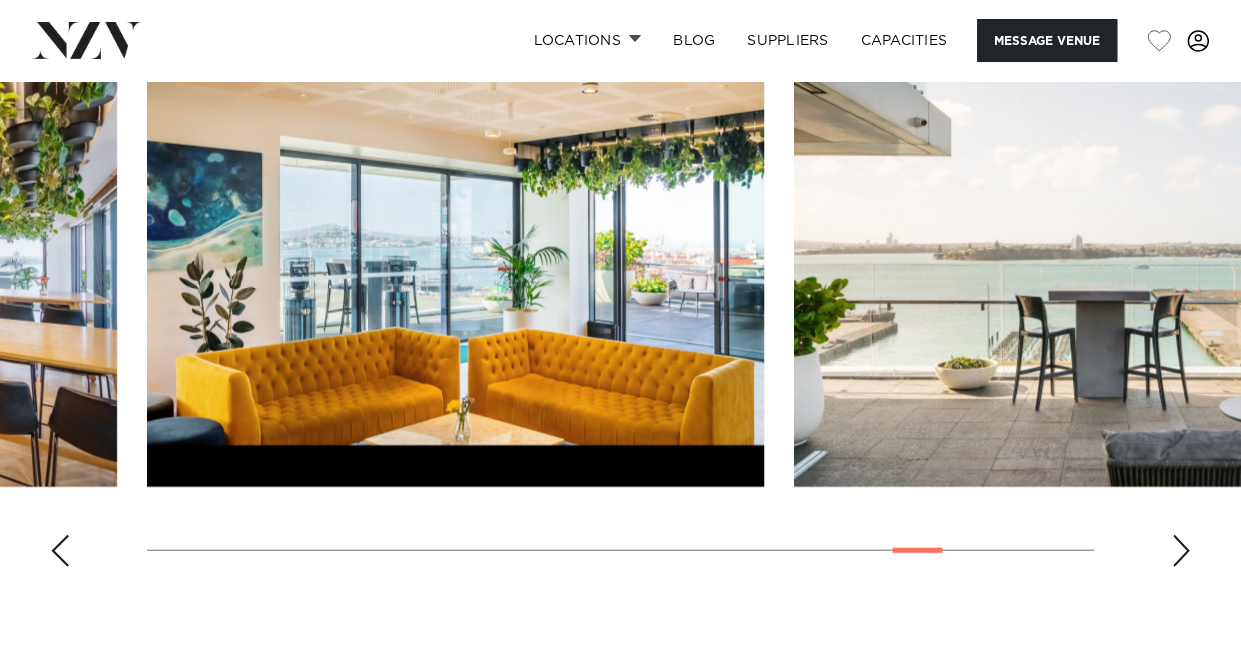 click at bounding box center (1181, 551) 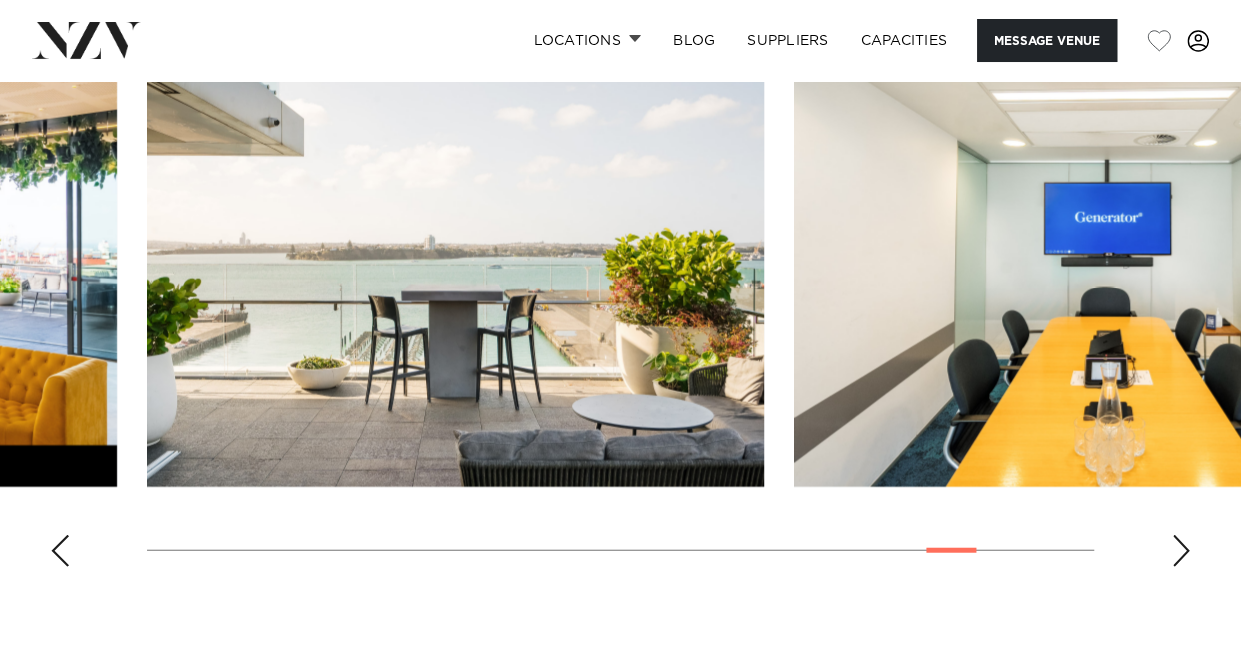 click at bounding box center [1181, 551] 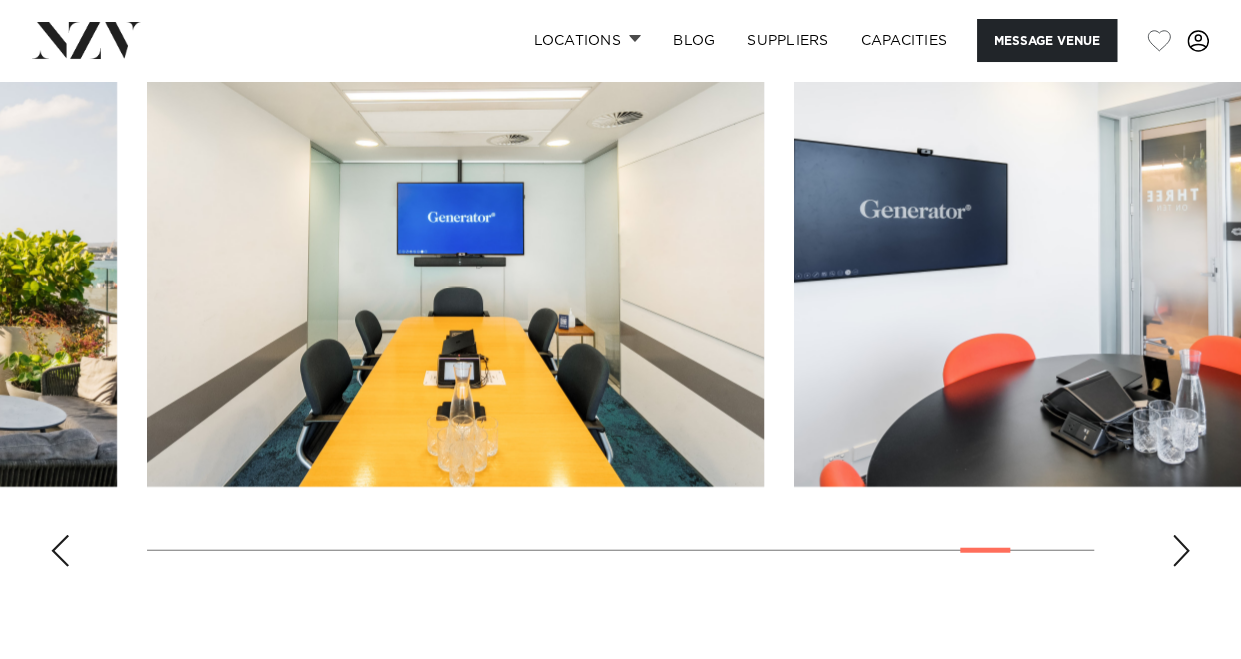 click at bounding box center (1181, 551) 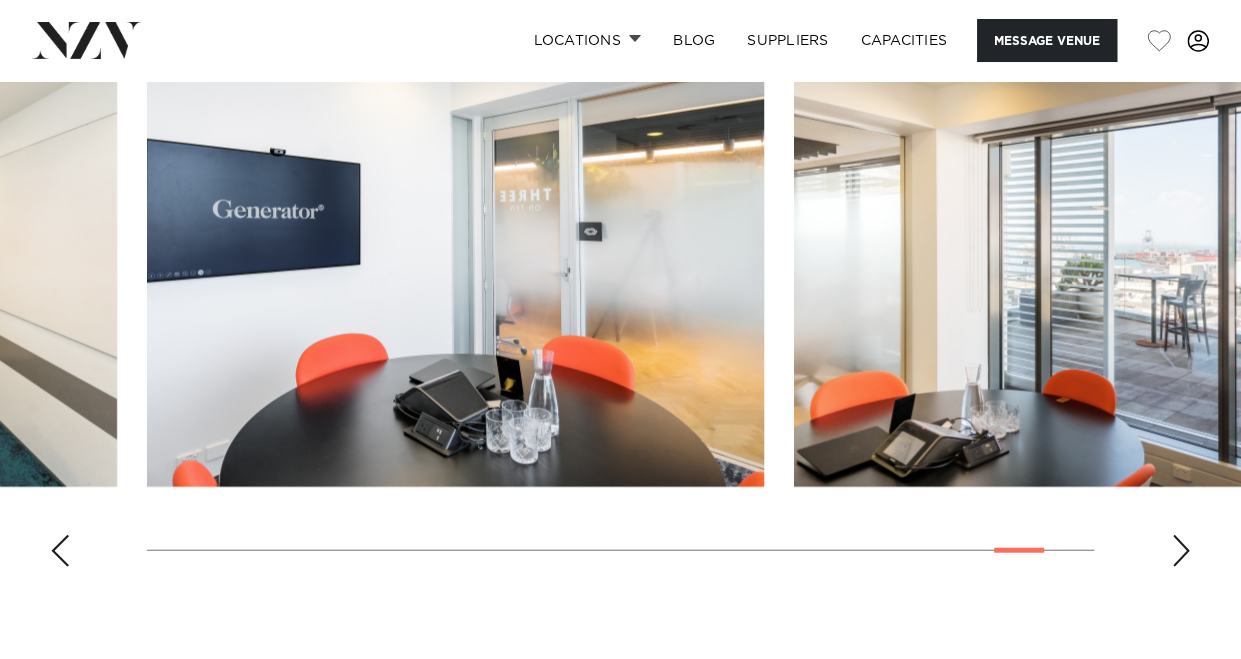 click at bounding box center [1181, 551] 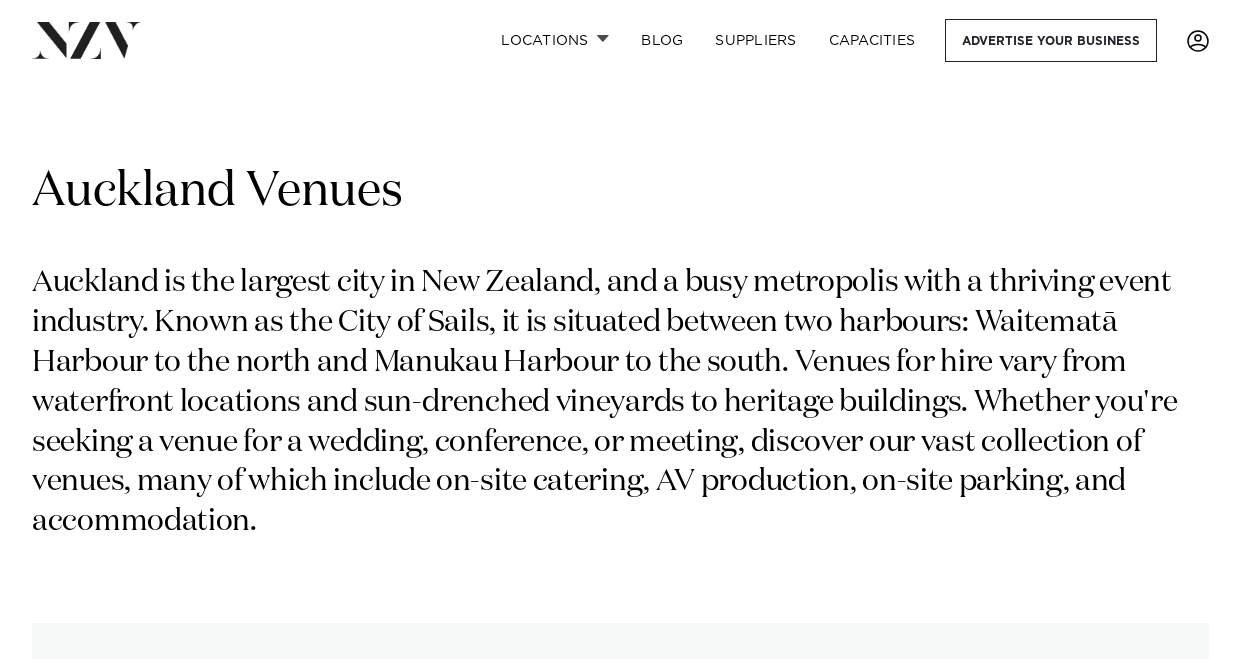 scroll, scrollTop: 0, scrollLeft: 0, axis: both 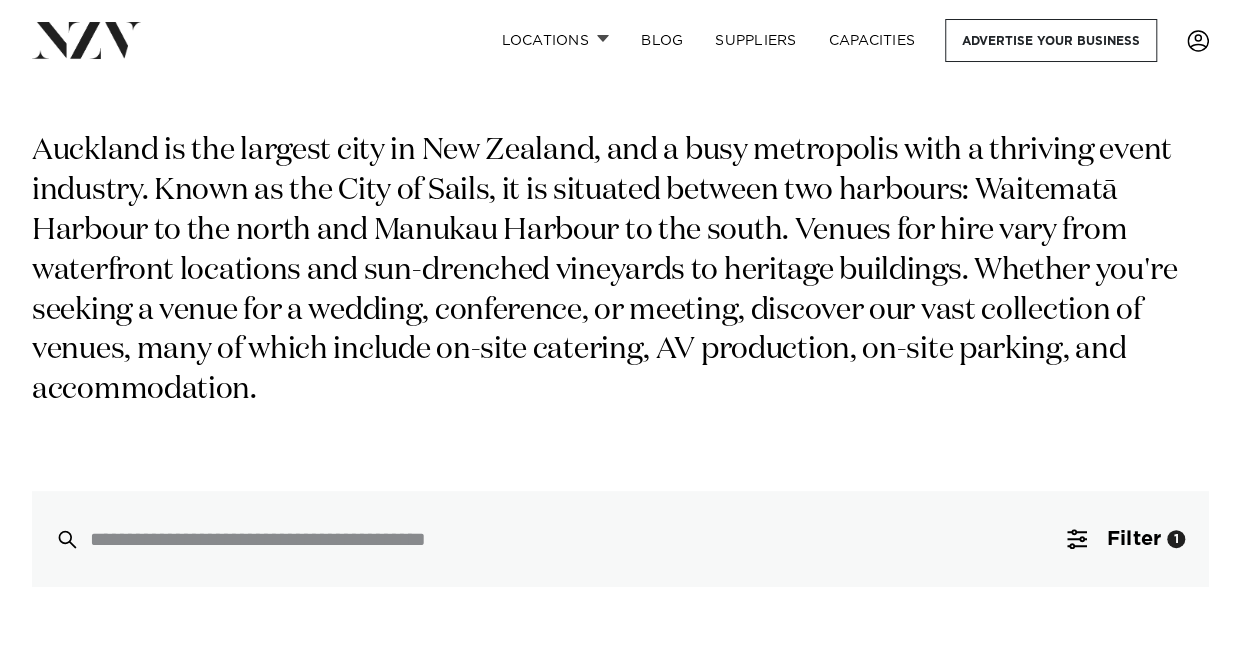 click on "Auckland is the largest city in New Zealand, and a busy metropolis with a thriving event industry. Known as the City of Sails, it is situated between two harbours: Waitematā Harbour to the north and Manukau Harbour to the south. Venues for hire vary from waterfront locations and sun-drenched vineyards to heritage buildings. Whether you're seeking a venue for a wedding, conference, or meeting, discover our vast collection of venues, many of which include on-site catering, AV production, on-site parking, and accommodation." at bounding box center [620, 271] 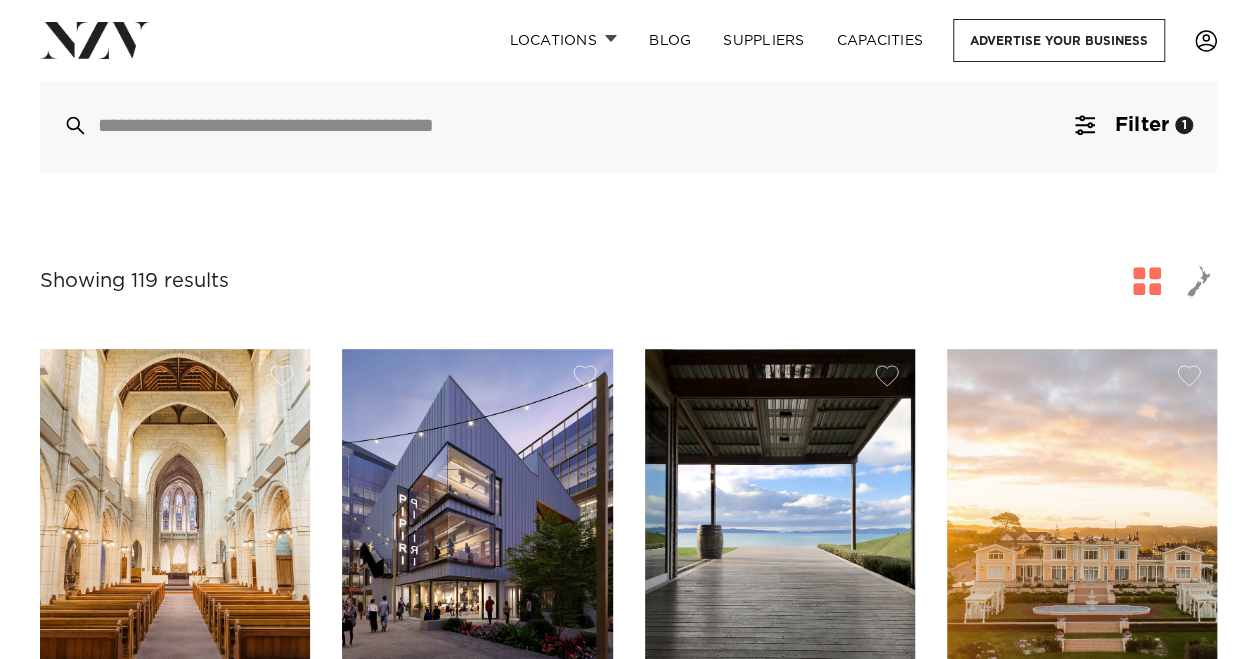scroll, scrollTop: 552, scrollLeft: 0, axis: vertical 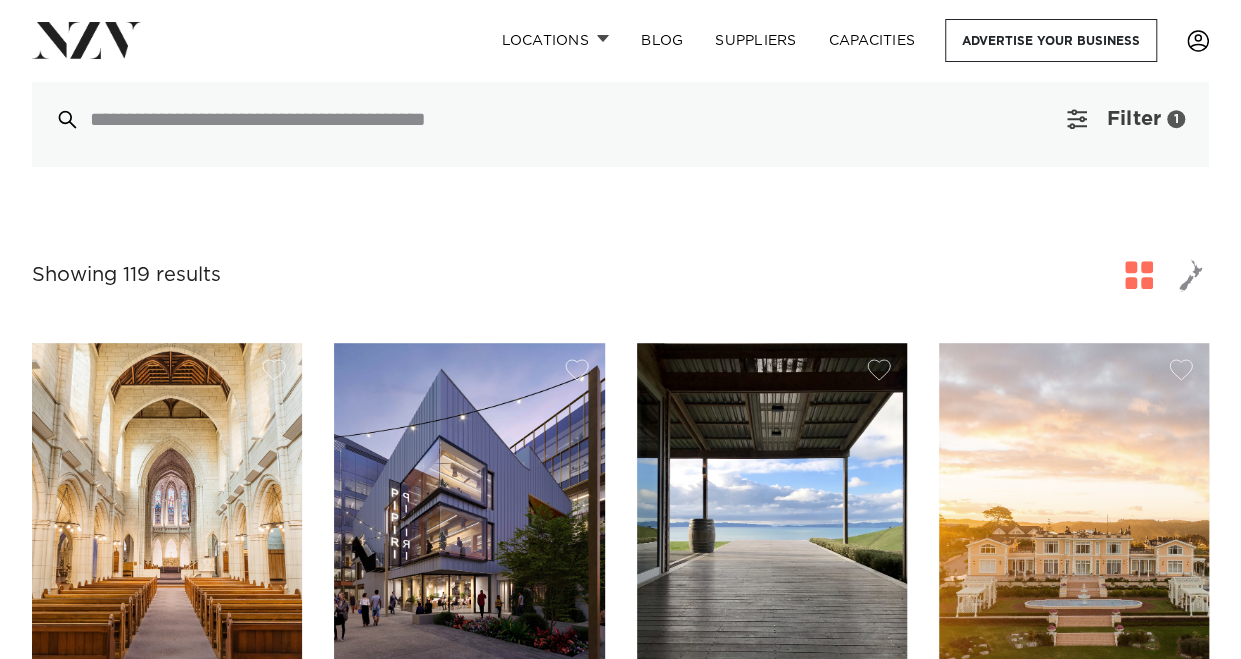 click on "Filter" at bounding box center (1134, 119) 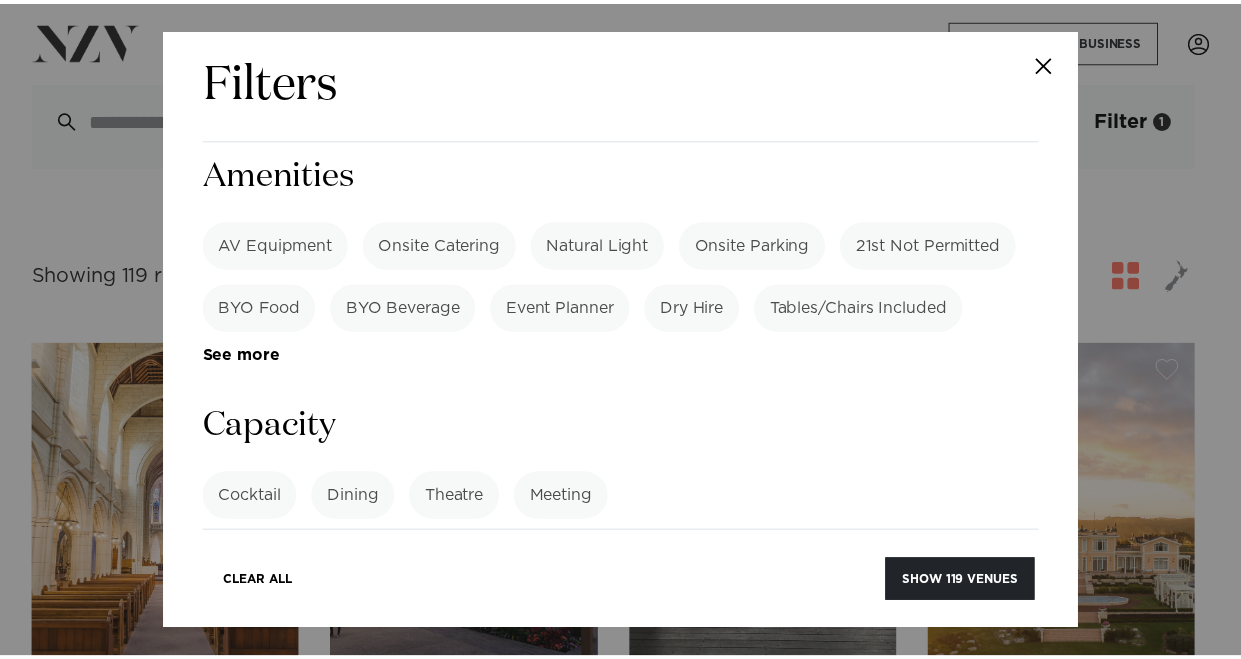 scroll, scrollTop: 1222, scrollLeft: 0, axis: vertical 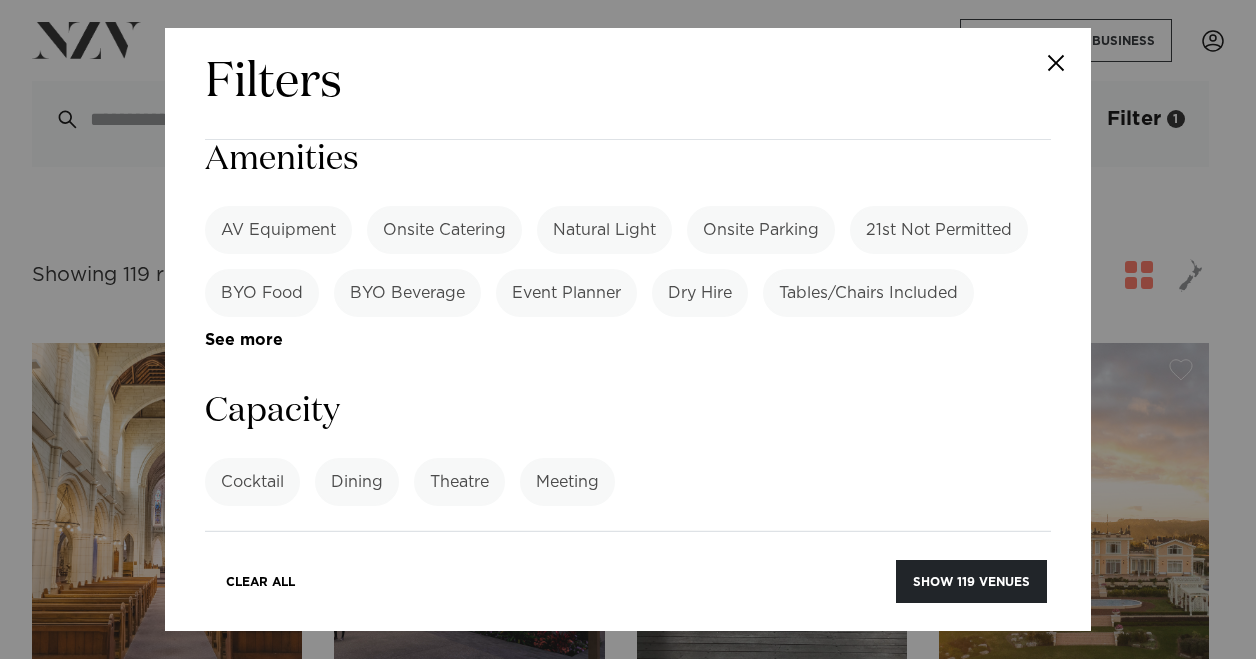 click at bounding box center (1056, 63) 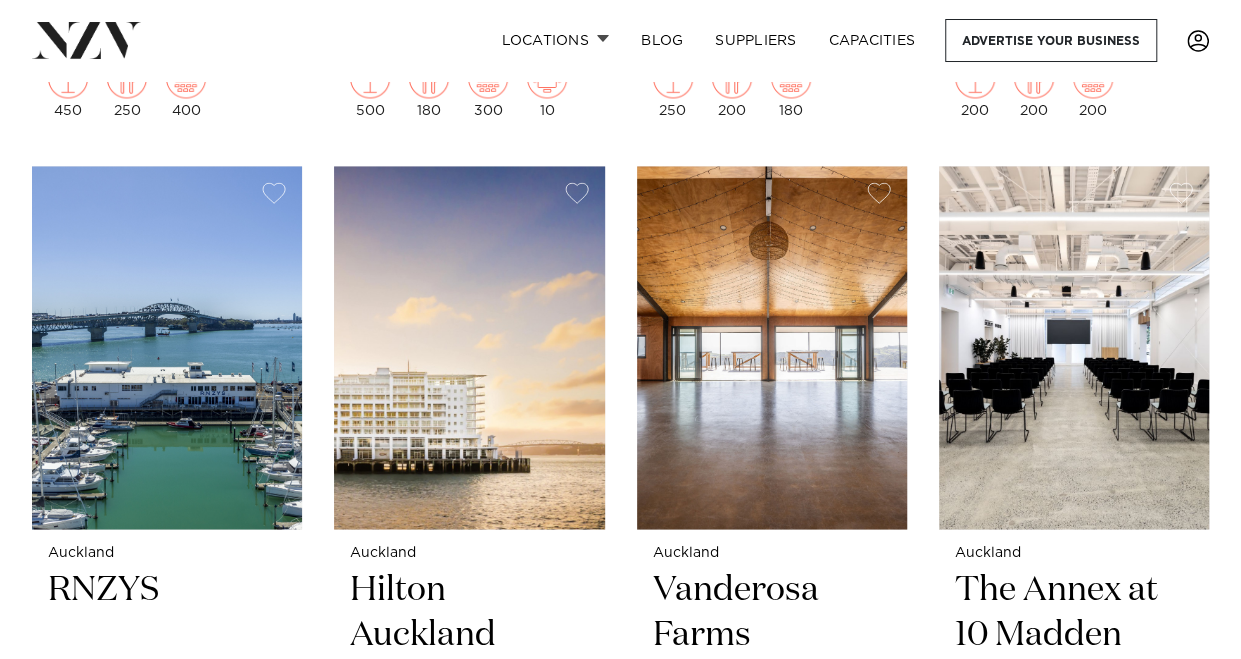 scroll, scrollTop: 1582, scrollLeft: 0, axis: vertical 